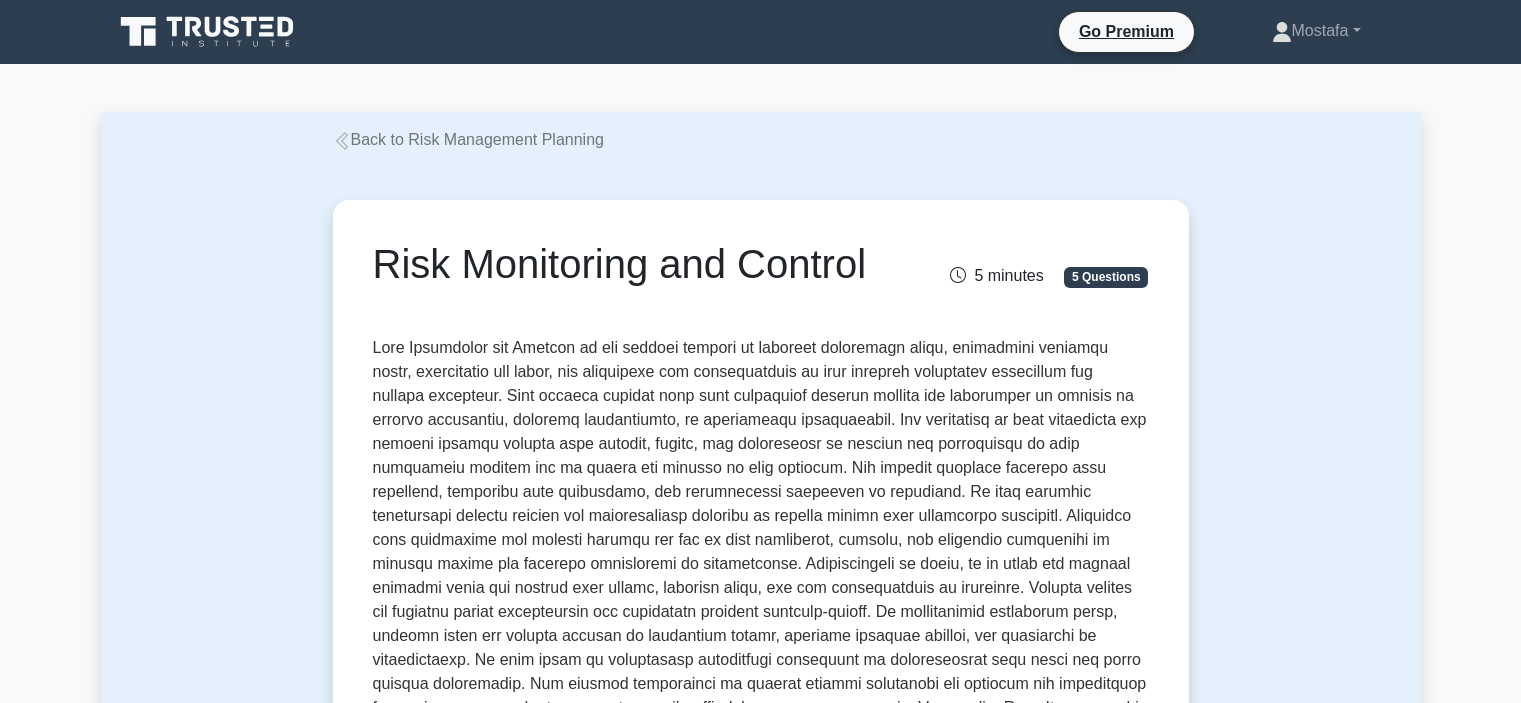 scroll, scrollTop: 0, scrollLeft: 0, axis: both 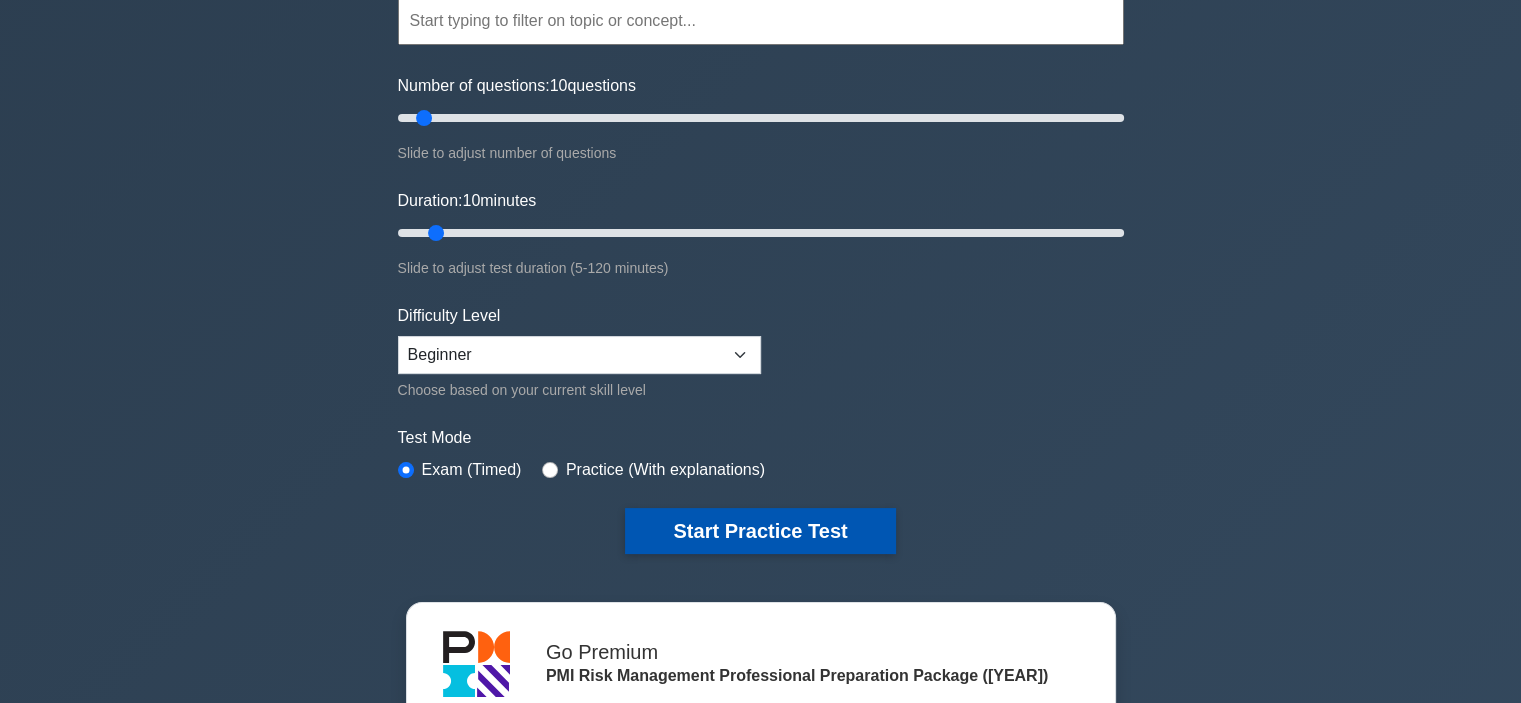 click on "Start Practice Test" at bounding box center [760, 531] 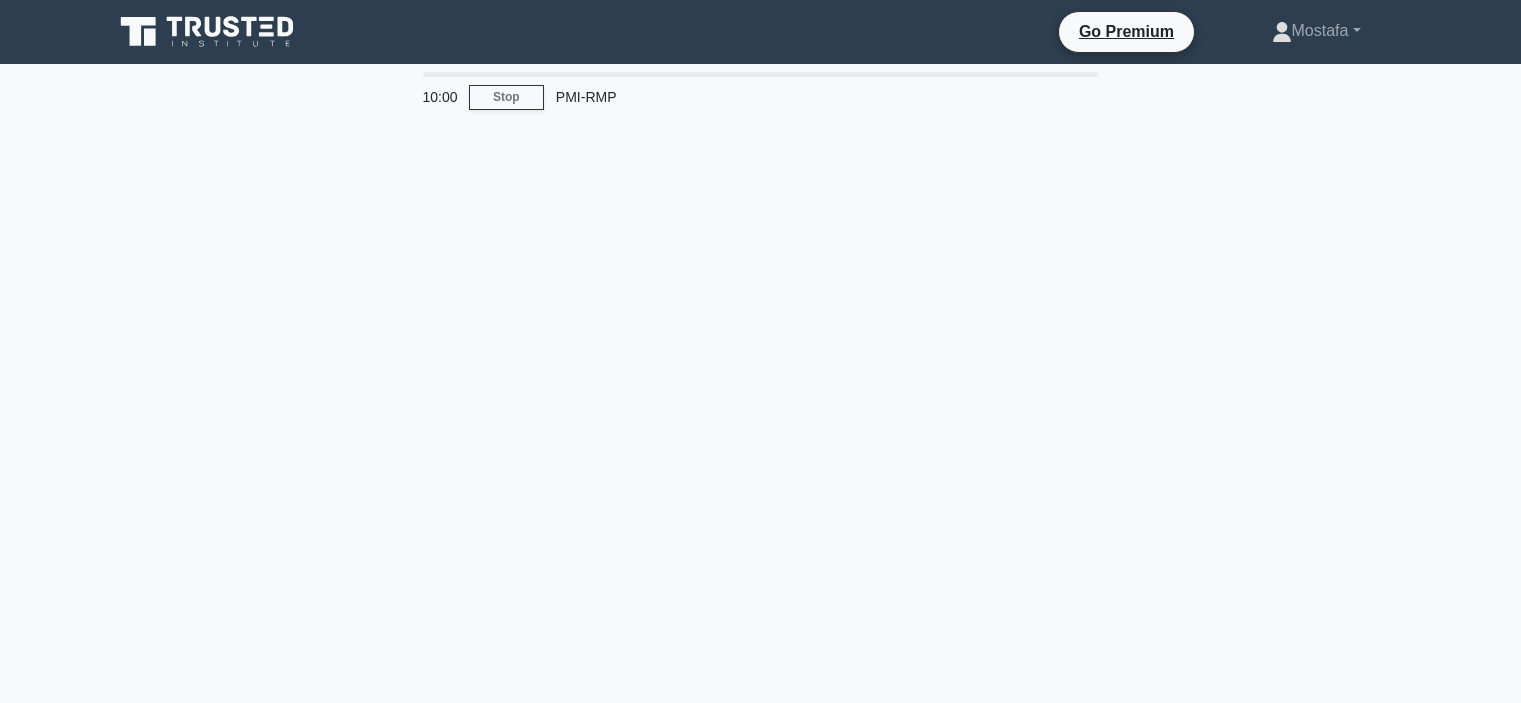 scroll, scrollTop: 0, scrollLeft: 0, axis: both 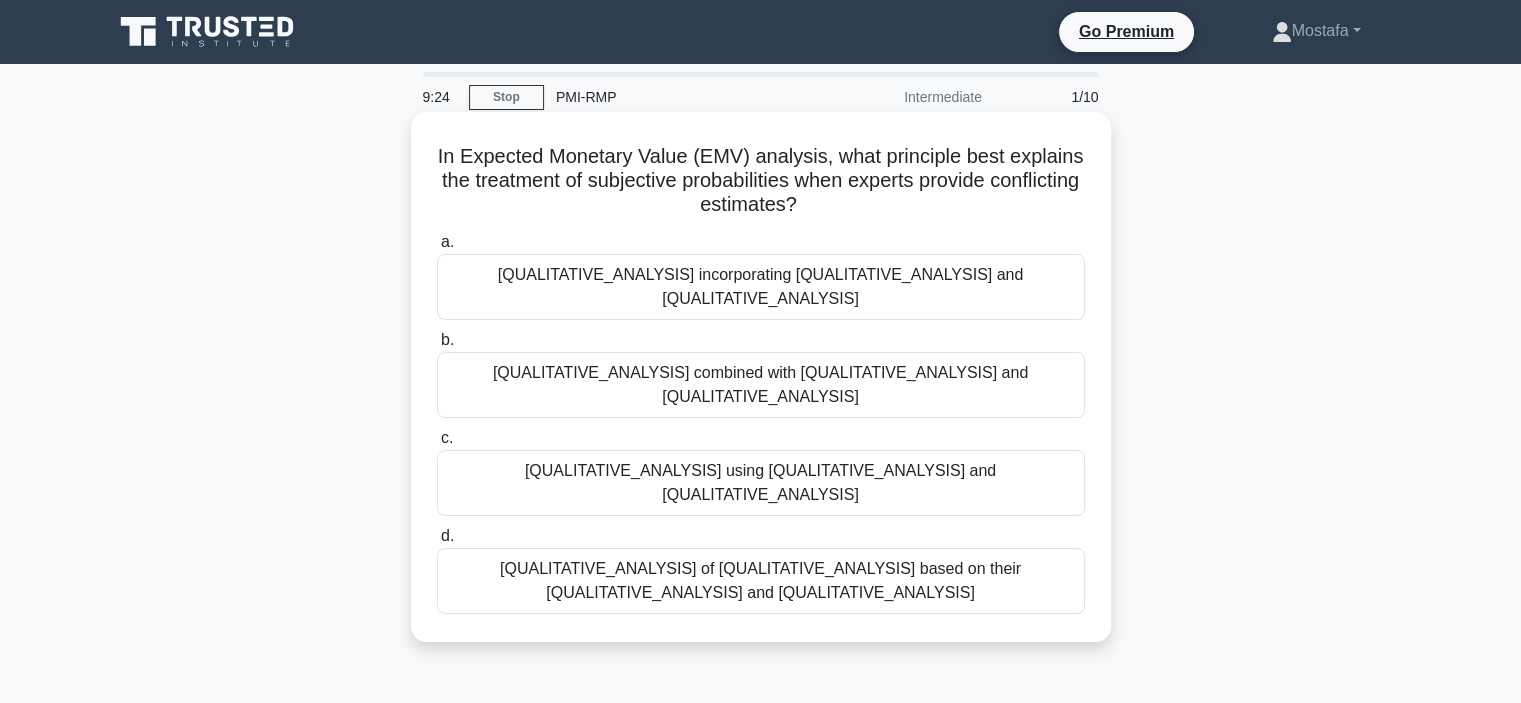 click on "Advanced Bayesian probability adjustments combined with historical precedent analysis and expert validation scoring" at bounding box center [761, 385] 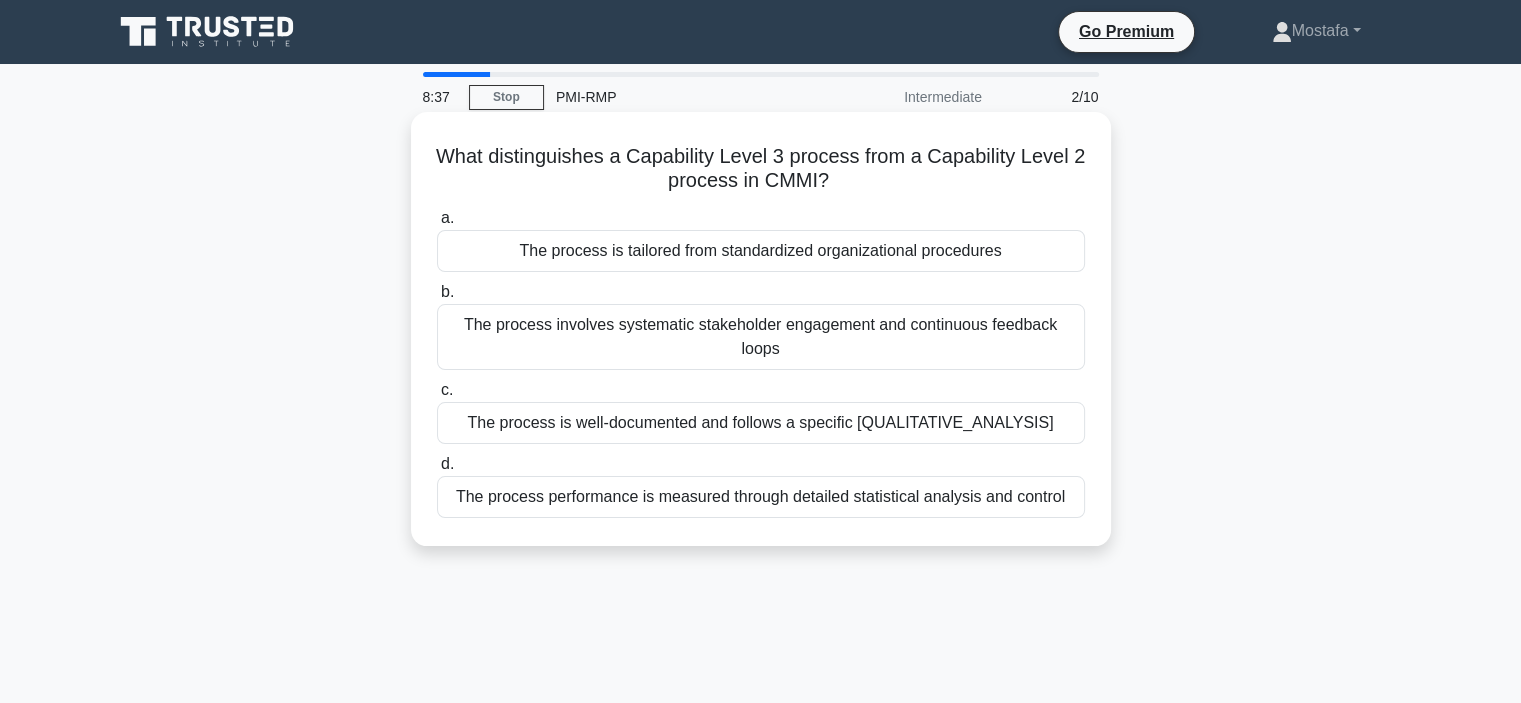 click on "The process is tailored from standardized organizational procedures" at bounding box center [761, 251] 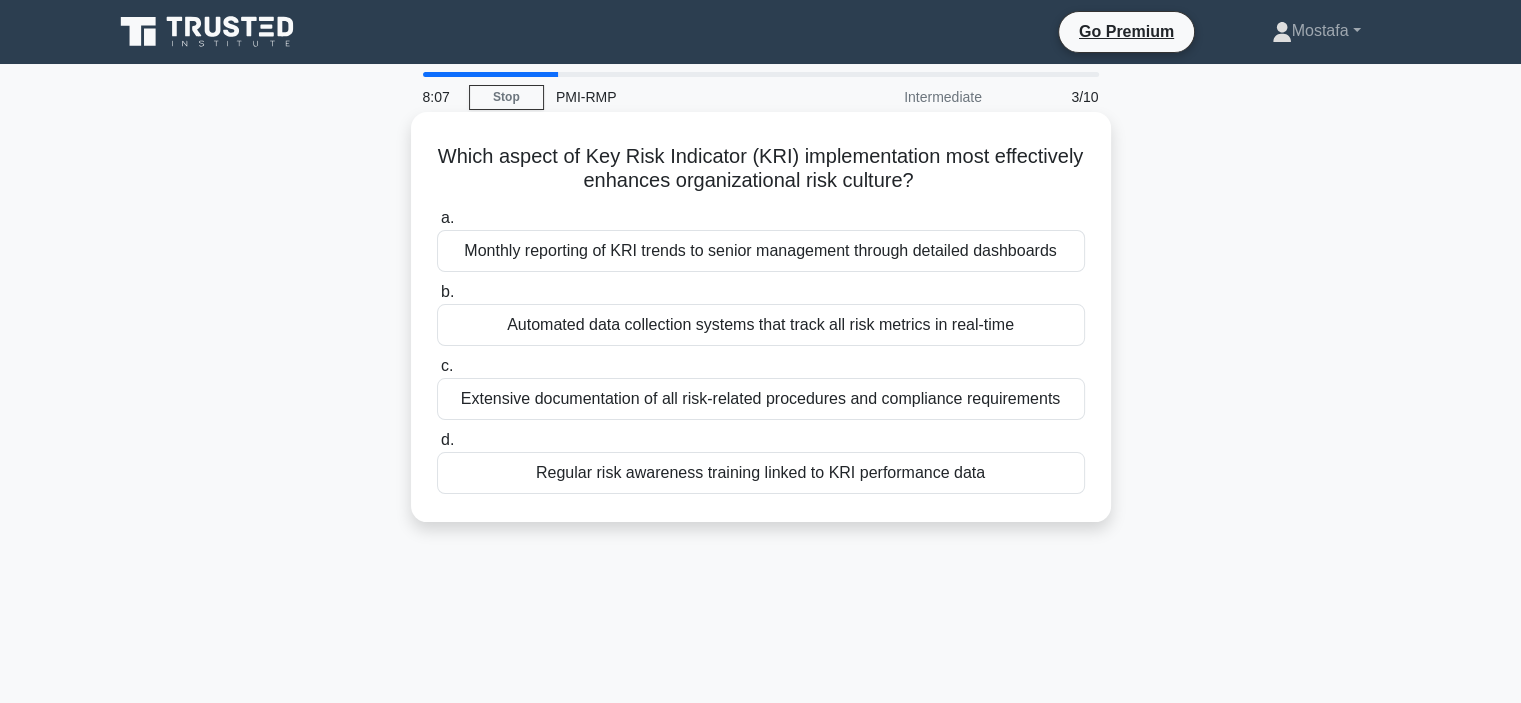 click on "Regular risk awareness training linked to KRI performance data" at bounding box center (761, 473) 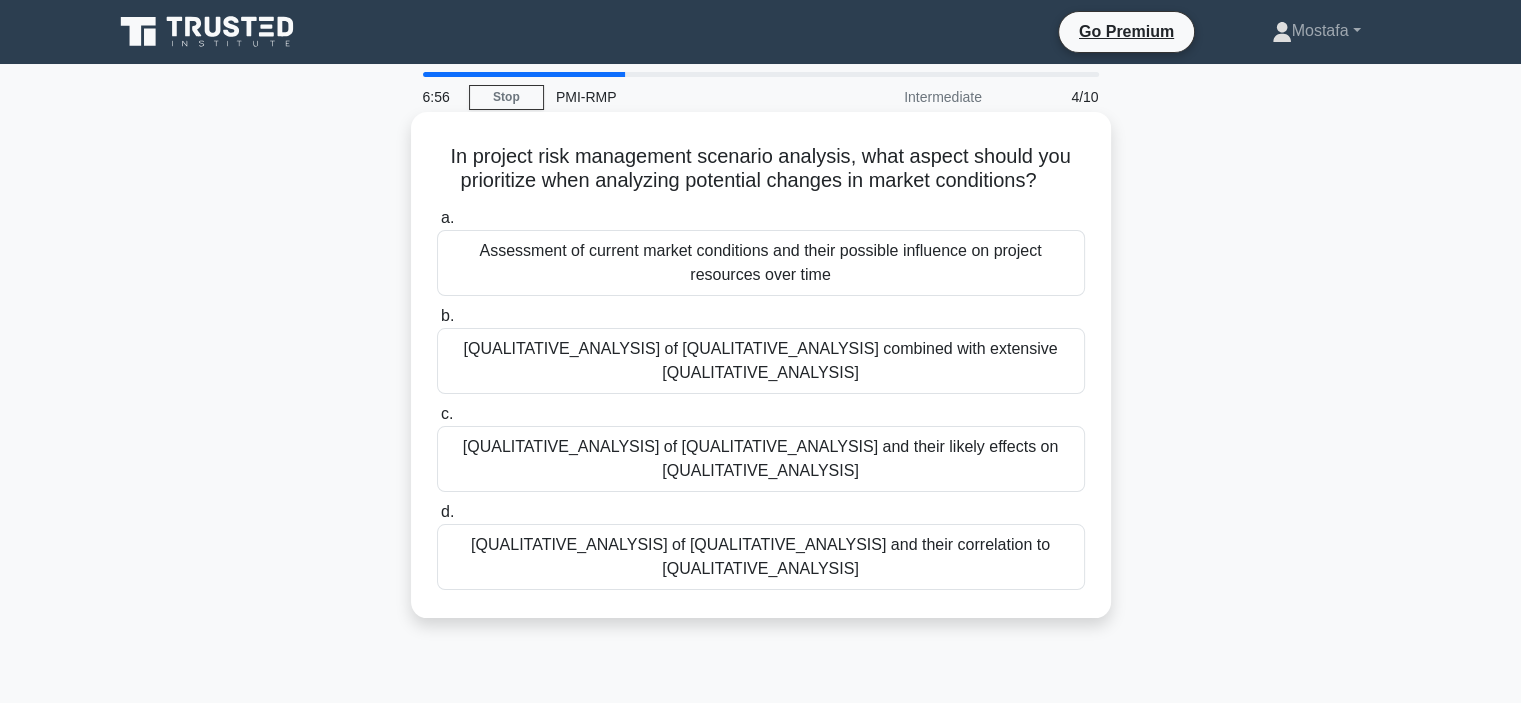 click on "Sequential analysis of market indicators and their correlation to project performance metrics" at bounding box center [761, 557] 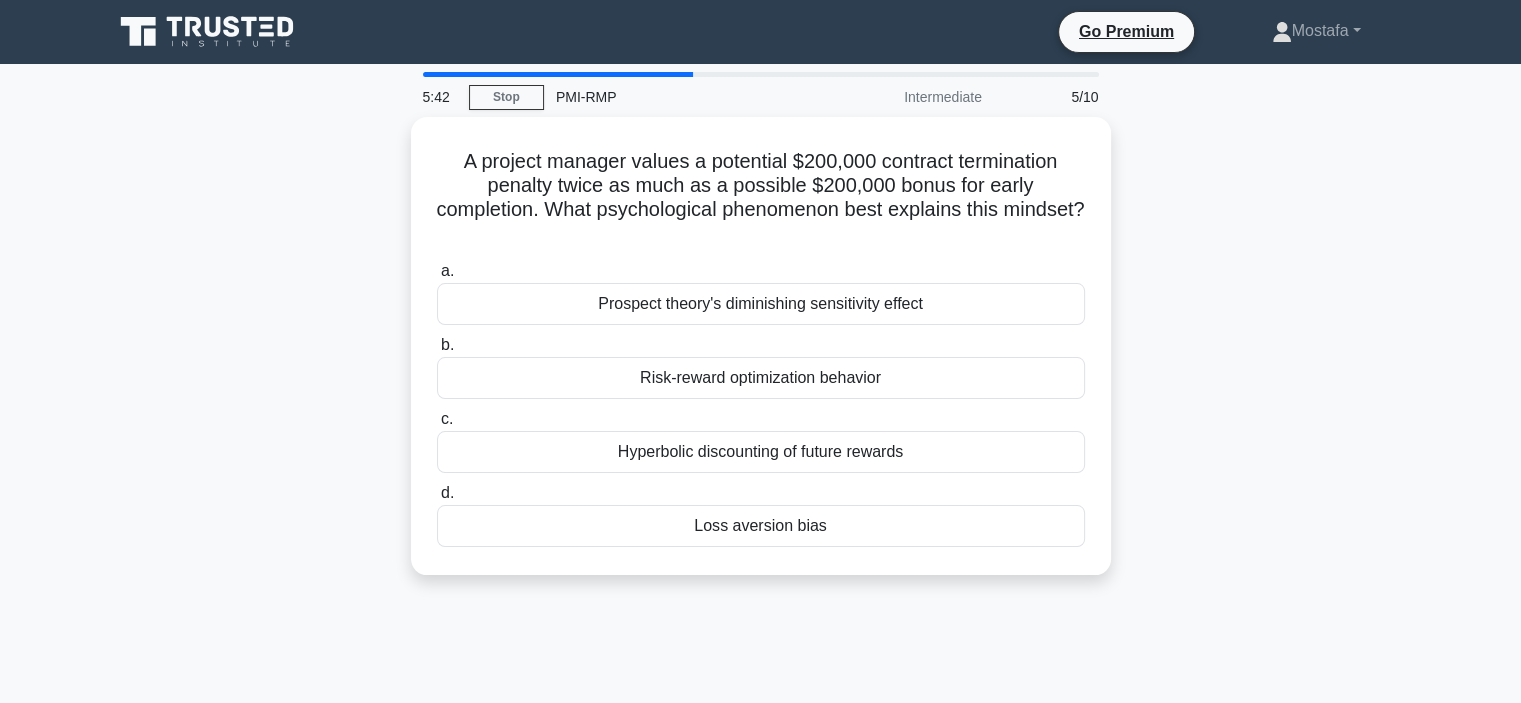 drag, startPoint x: 799, startPoint y: 232, endPoint x: 388, endPoint y: 152, distance: 418.7135 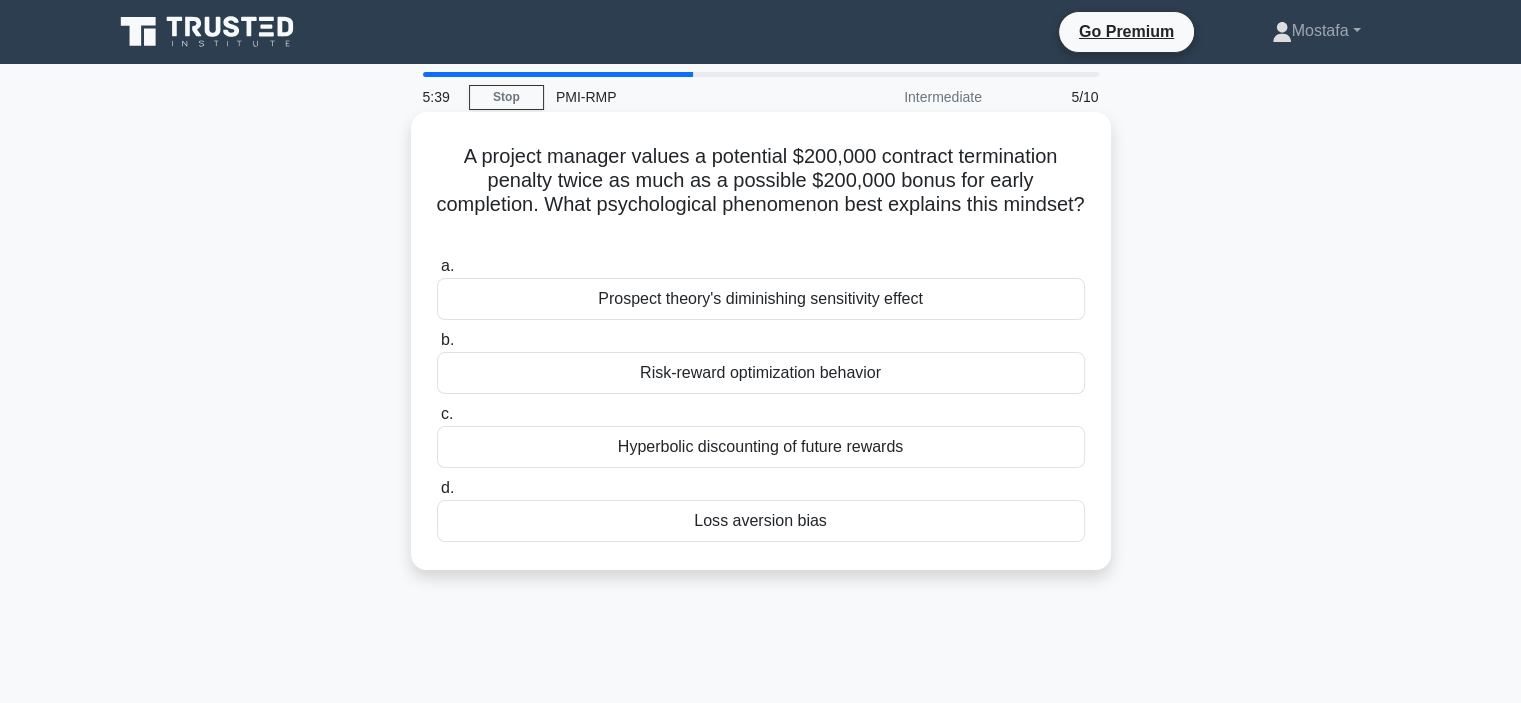 copy on "A project manager values a potential $200,000 contract termination penalty twice as much as a possible $200,000 bonus for early completion. What psychological phenomenon best explains this mindset?" 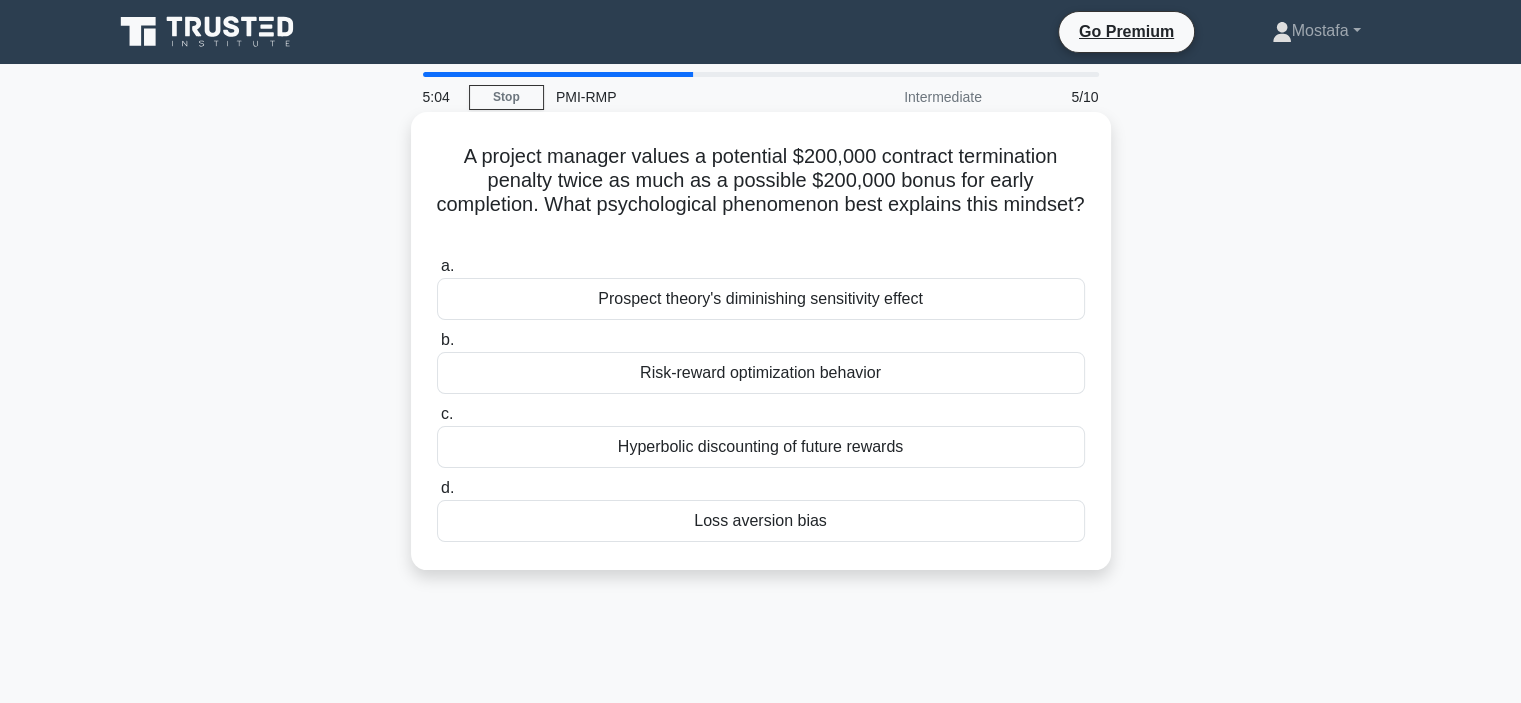 click on "Loss aversion bias" at bounding box center (761, 521) 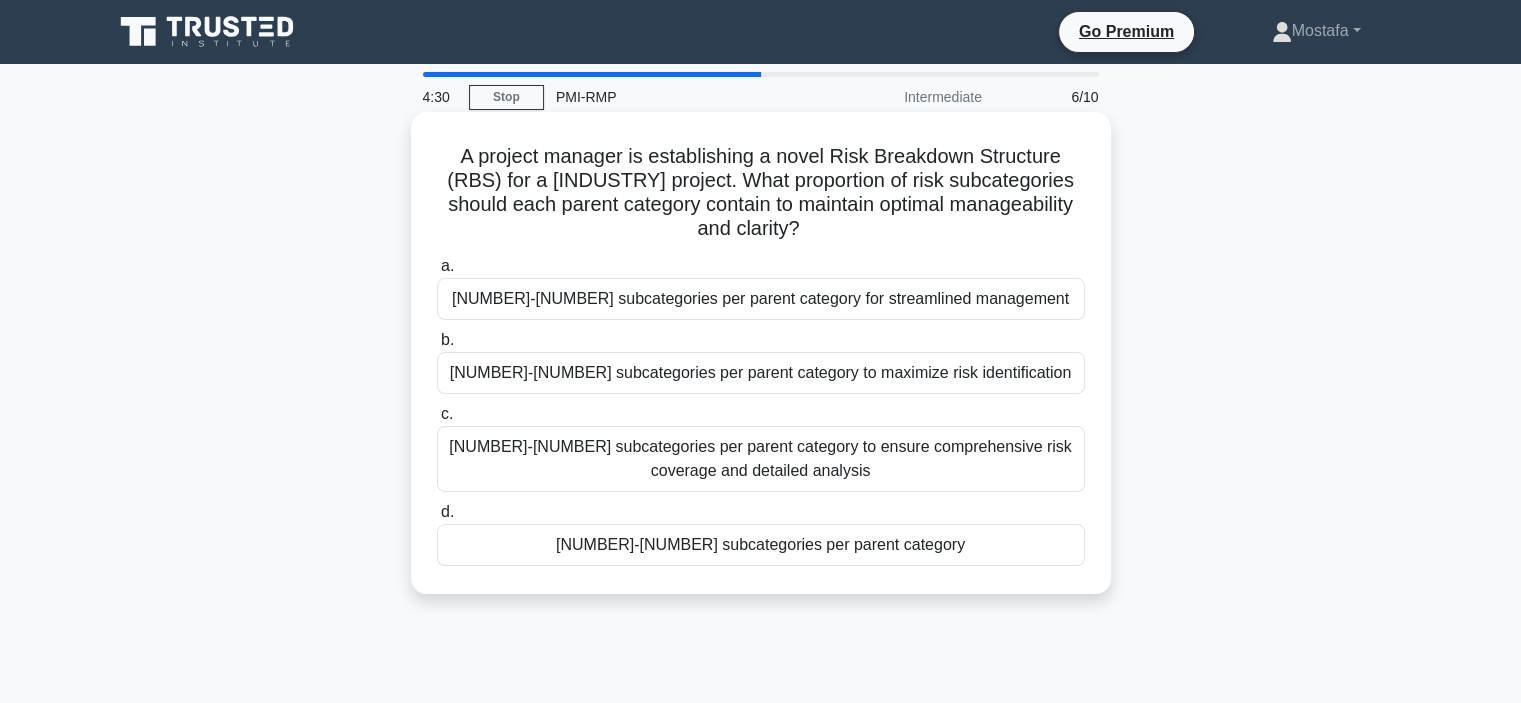 click on "3-7 subcategories per parent category" at bounding box center [761, 545] 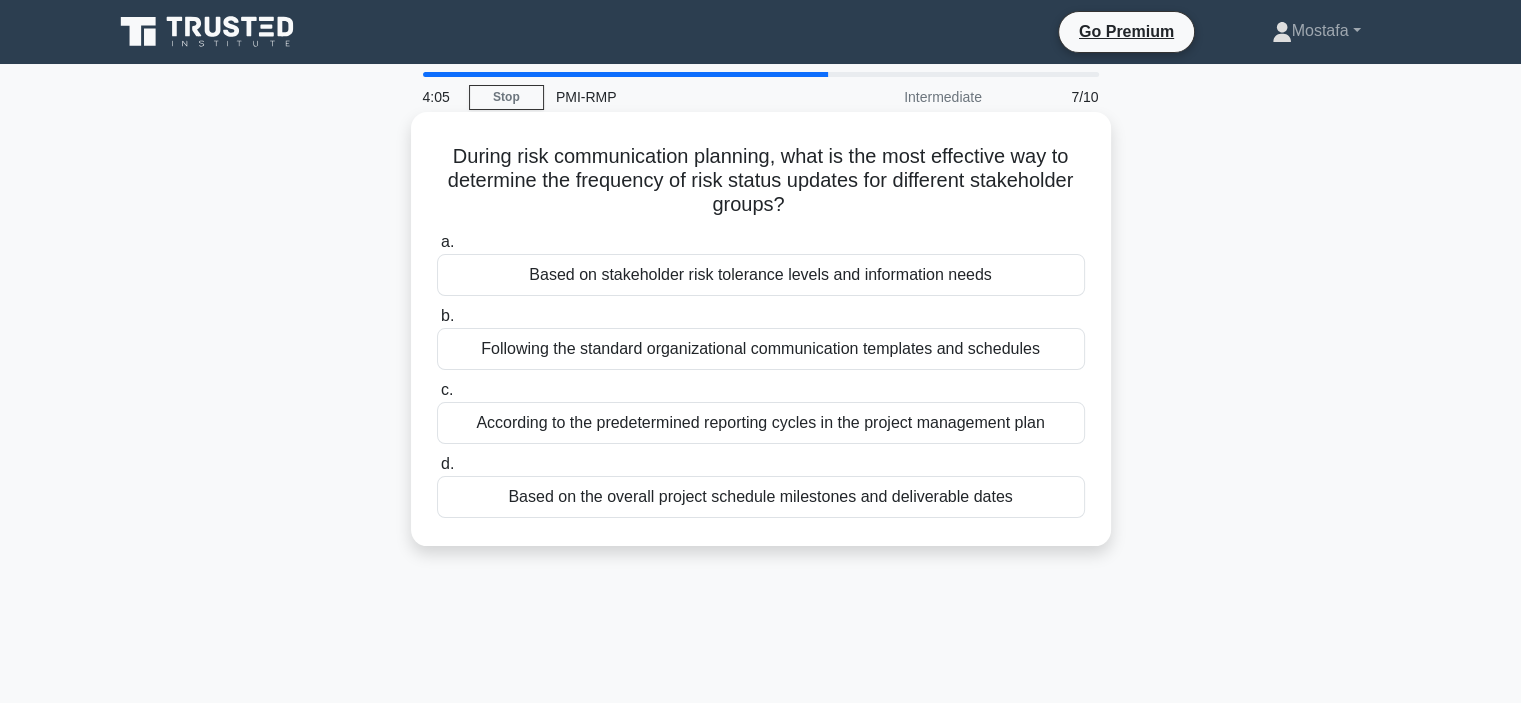 click on "Following the standard organizational communication templates and schedules" at bounding box center [761, 349] 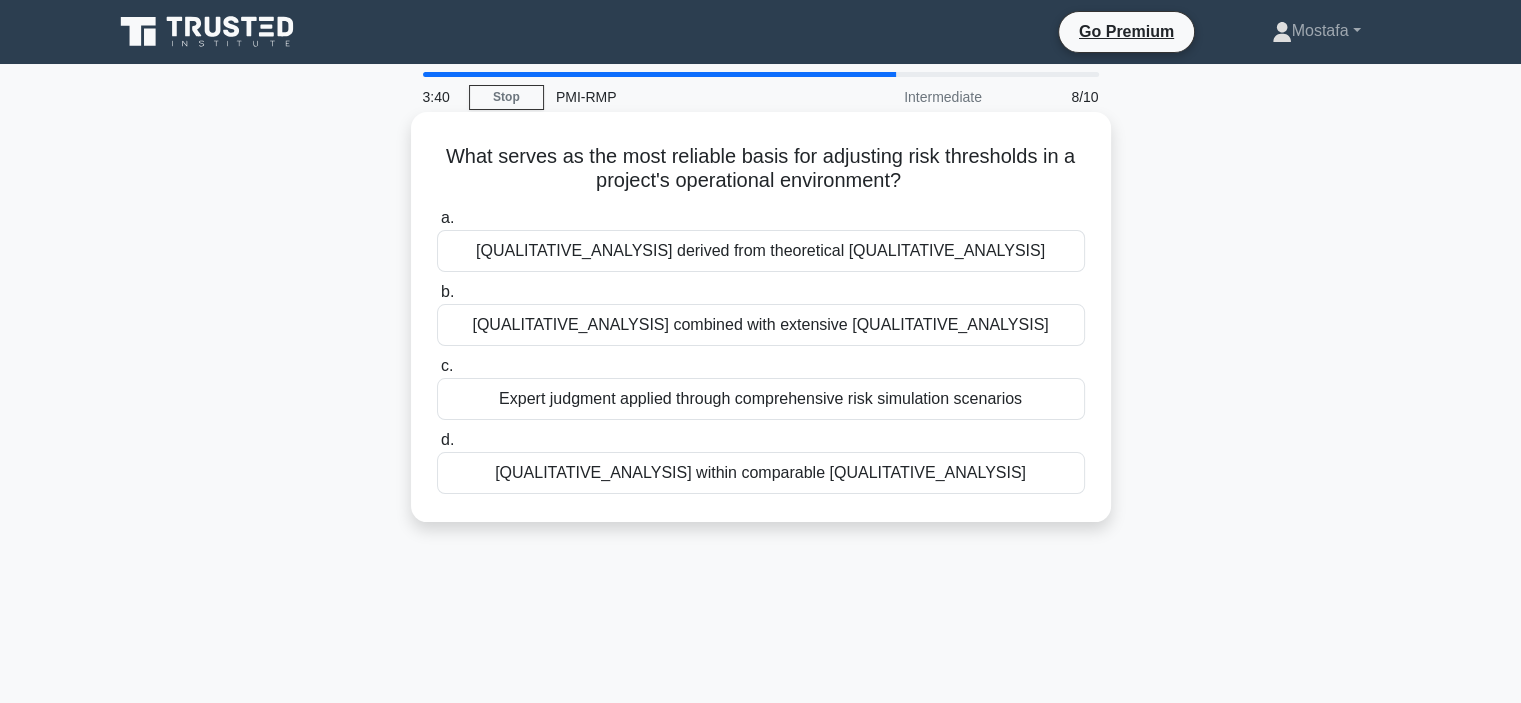 click on "Expert judgment applied through comprehensive risk simulation scenarios" at bounding box center [761, 399] 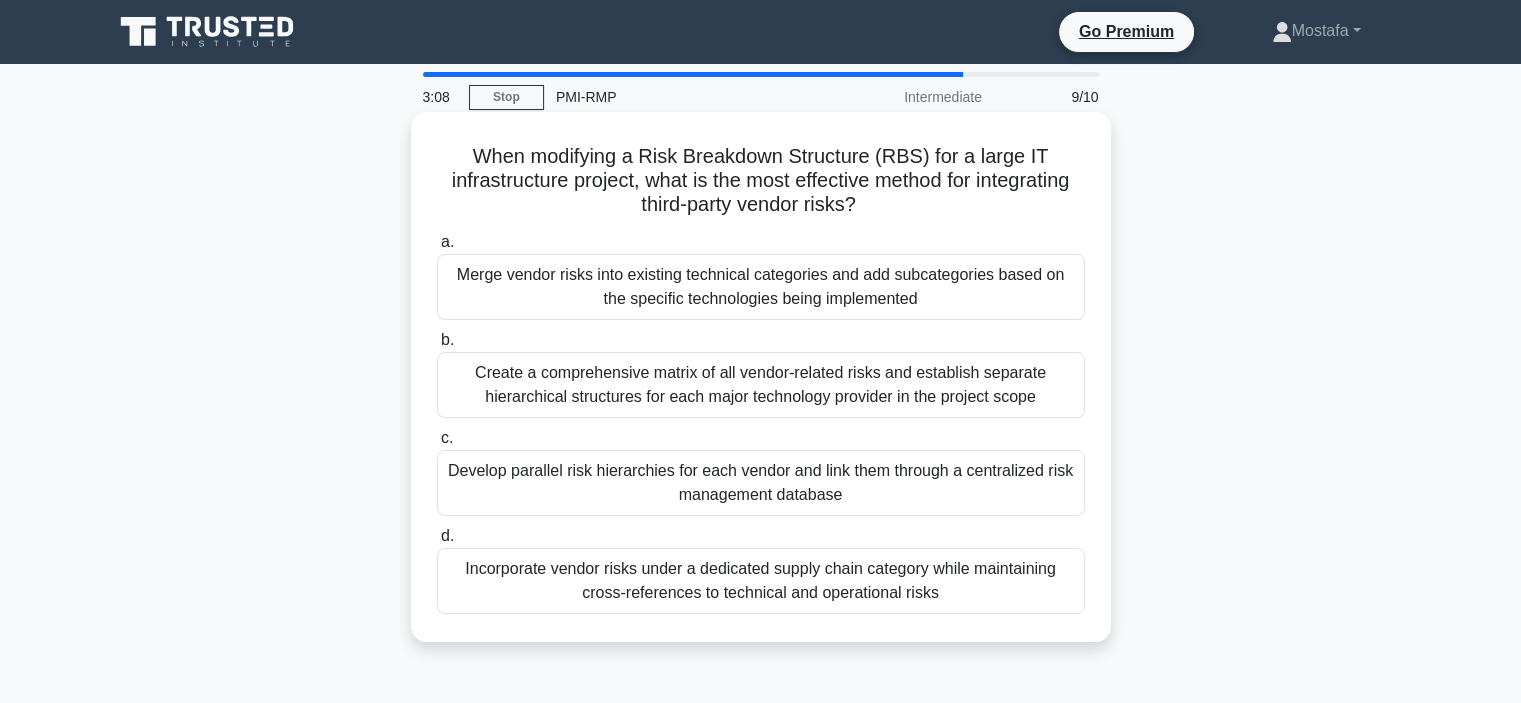 click on "Incorporate vendor risks under a dedicated supply chain category while maintaining cross-references to technical and operational risks" at bounding box center [761, 581] 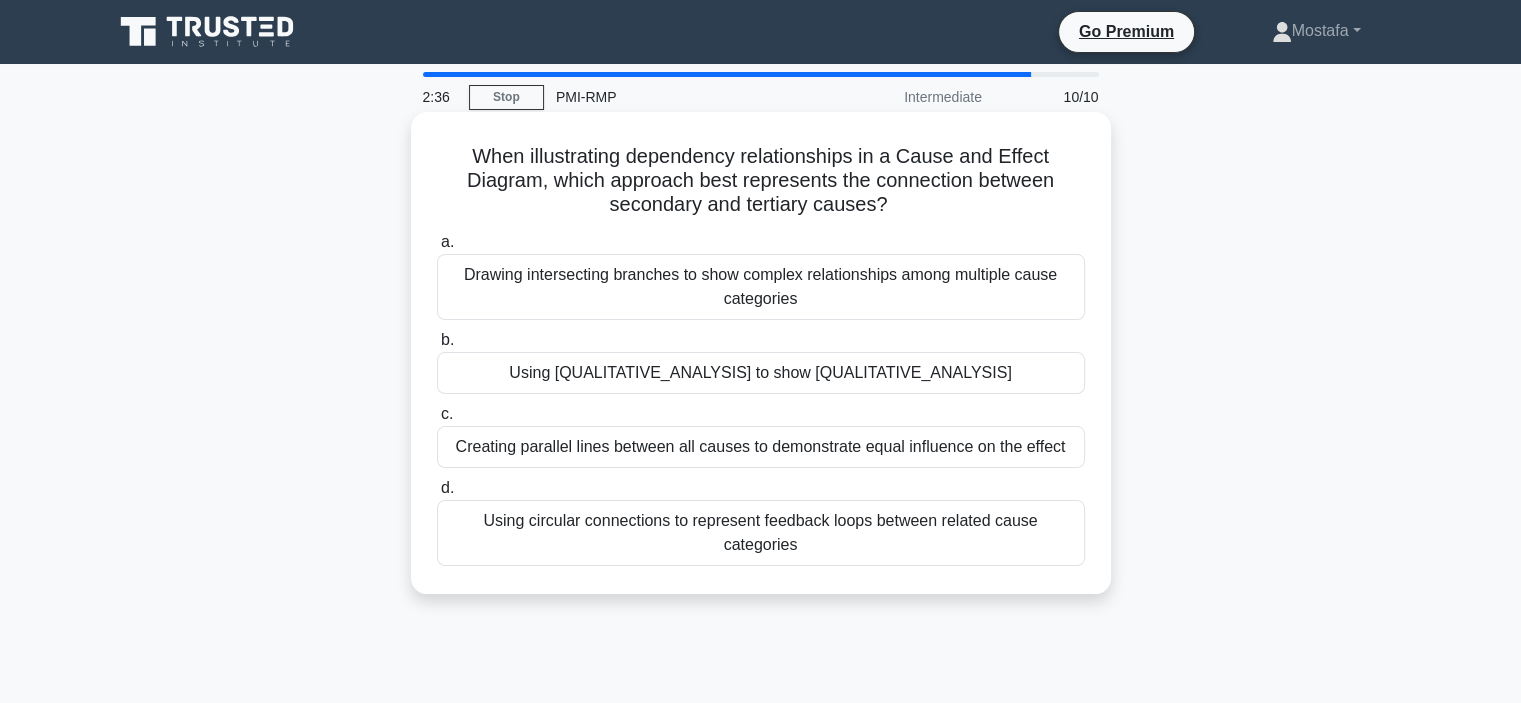 click on "Using sub-branches at 45-degree angles to show hierarchical relationships" at bounding box center (761, 373) 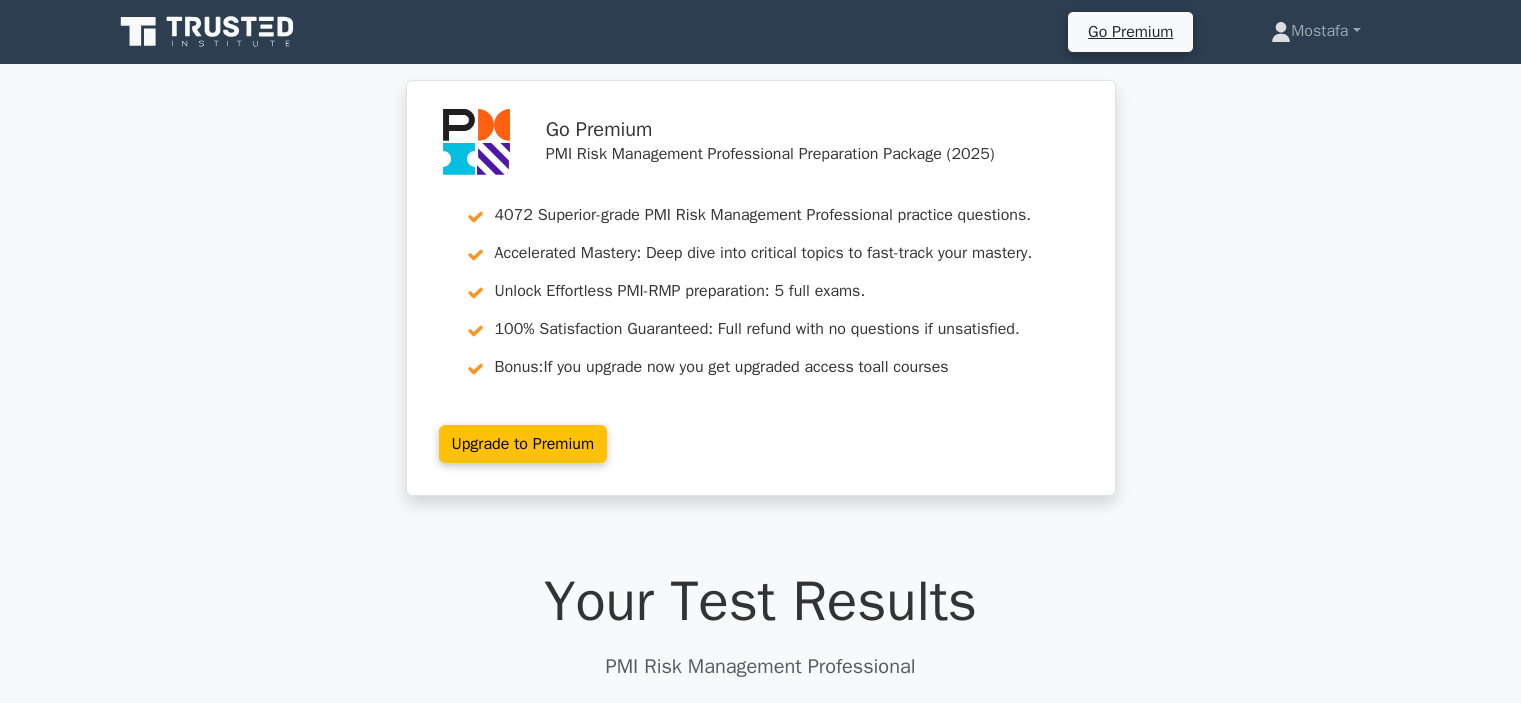 scroll, scrollTop: 0, scrollLeft: 0, axis: both 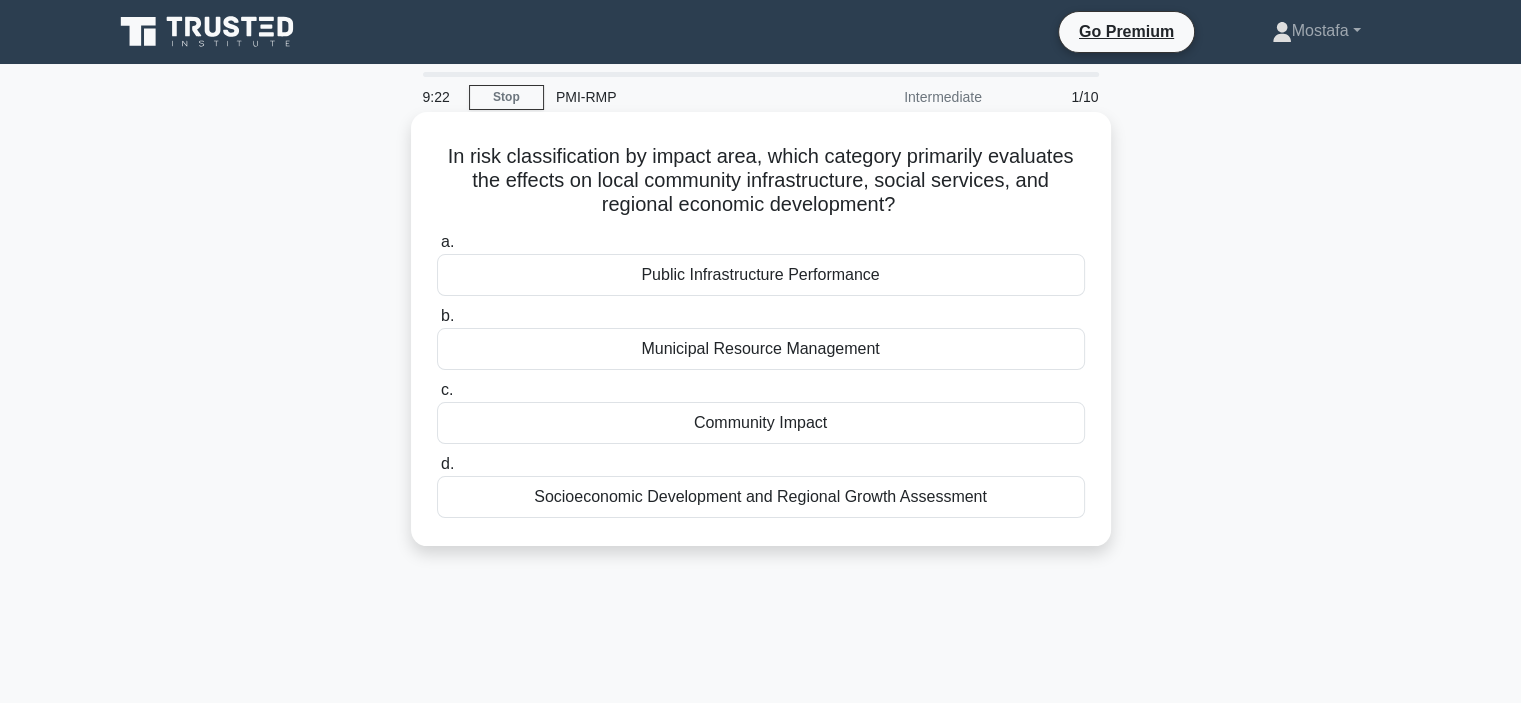 click on "Socioeconomic Development and Regional Growth Assessment" at bounding box center [761, 497] 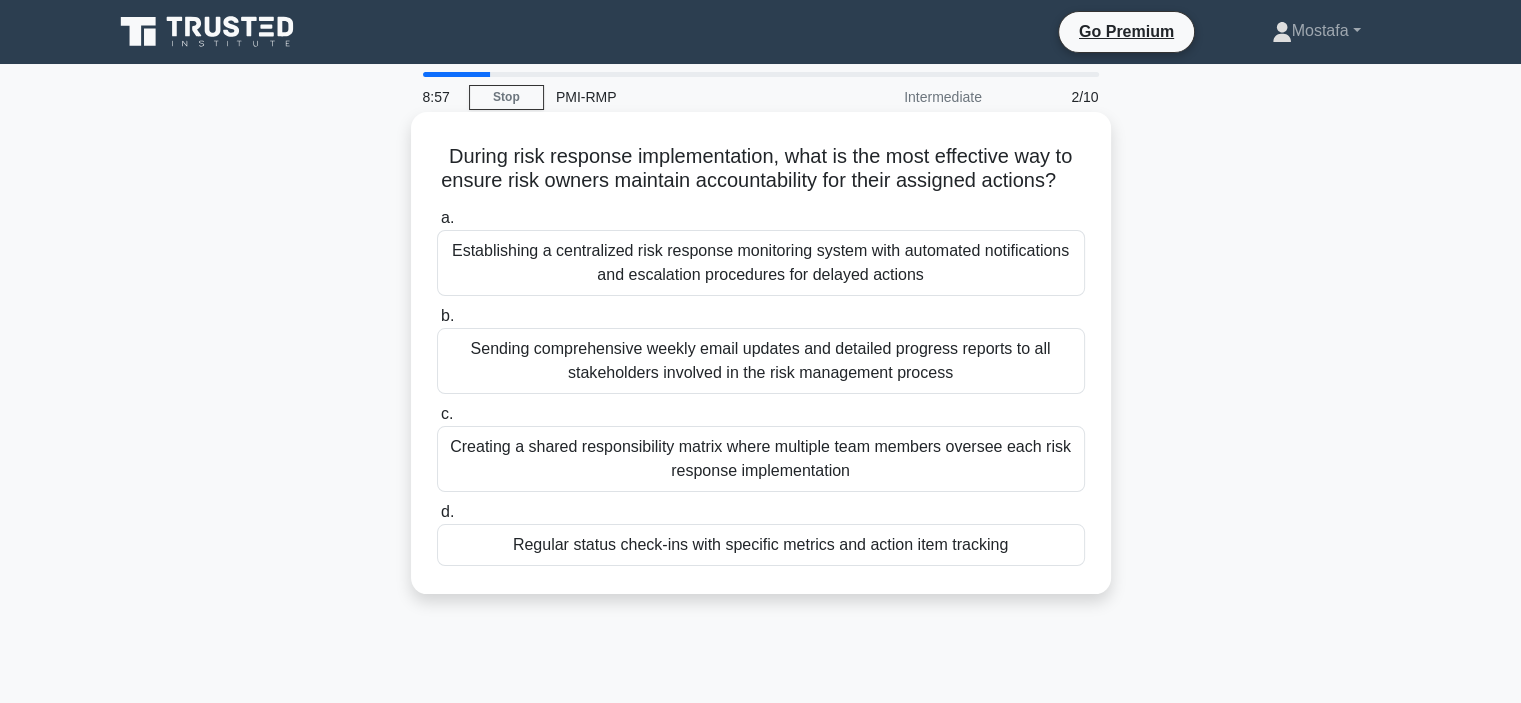click on "Regular status check-ins with specific metrics and action item tracking" at bounding box center [761, 545] 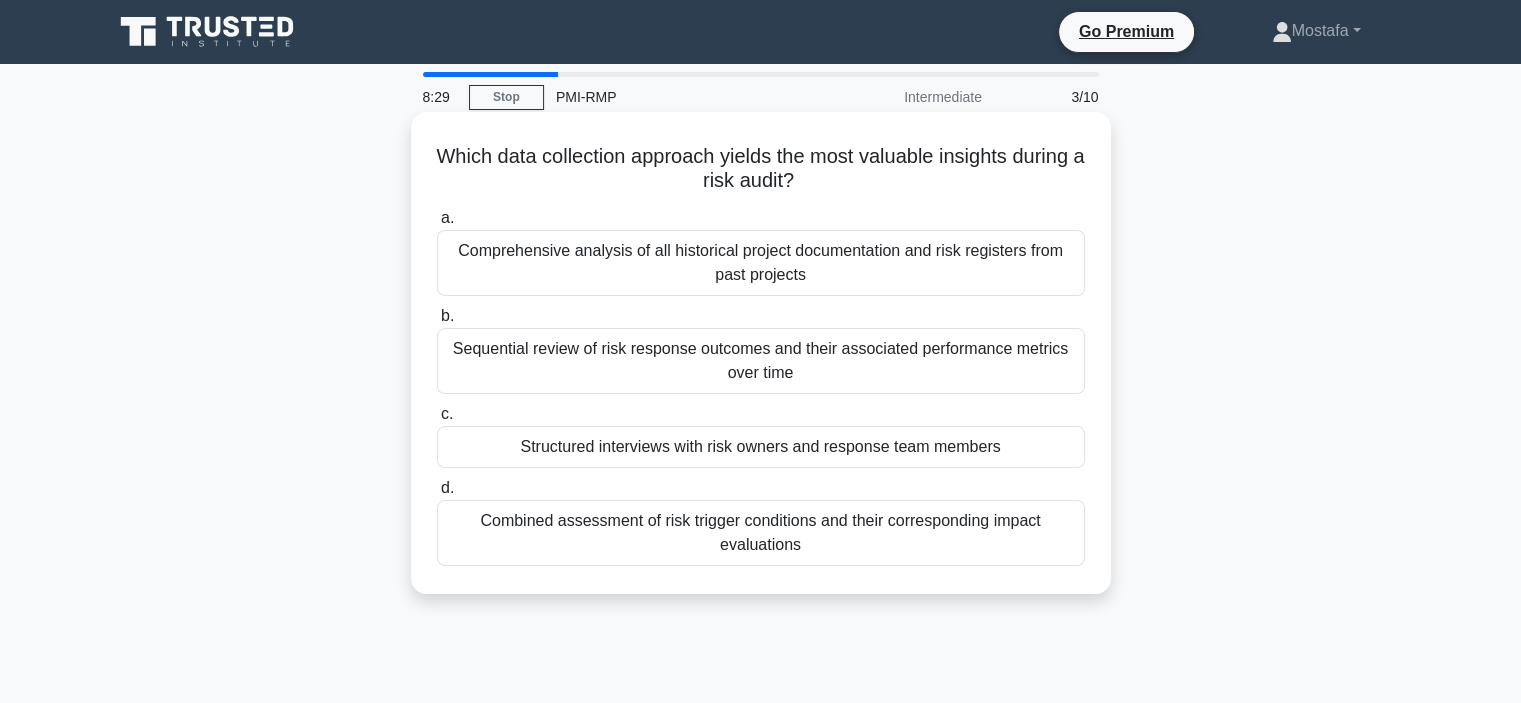 click on "Sequential review of risk response outcomes and their associated performance metrics over time" at bounding box center (761, 361) 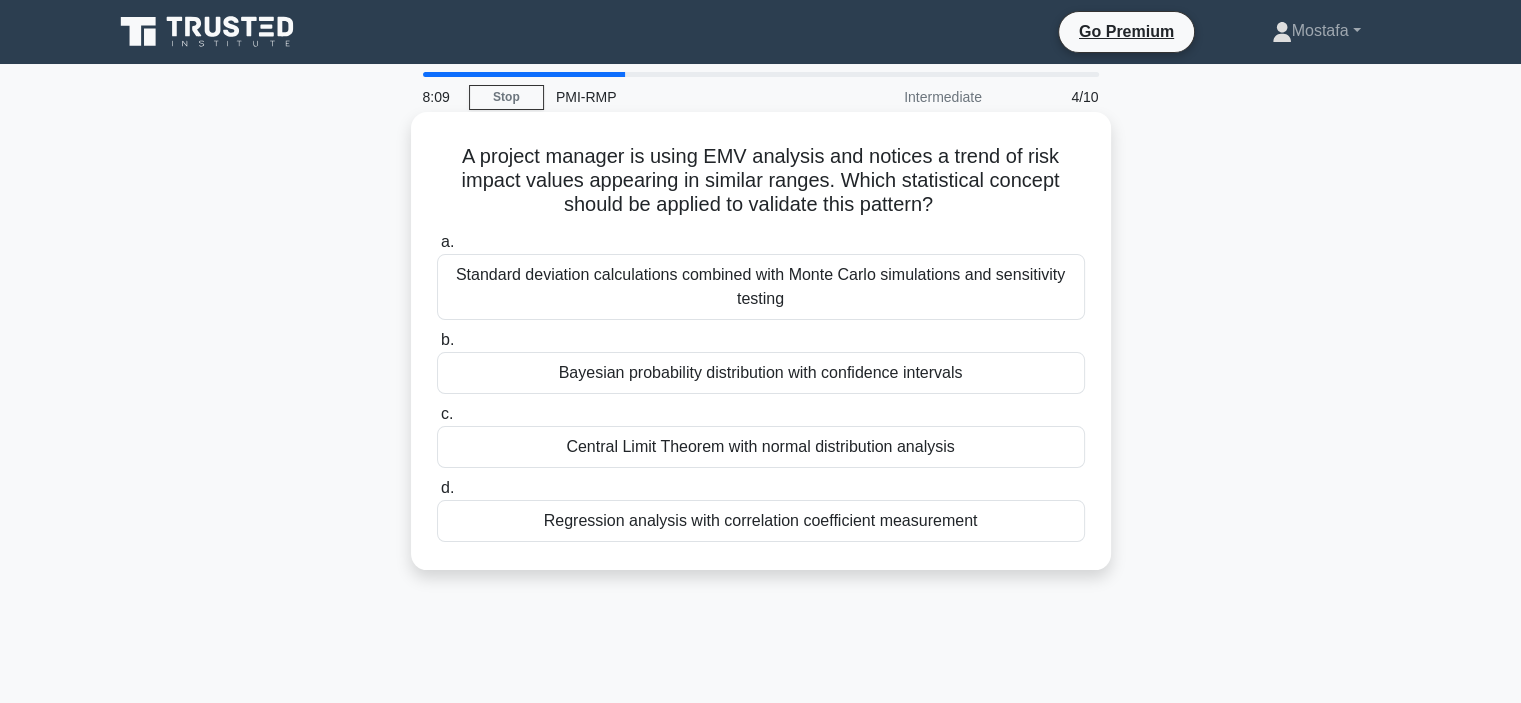 click on "Standard deviation calculations combined with Monte Carlo simulations and sensitivity testing" at bounding box center (761, 287) 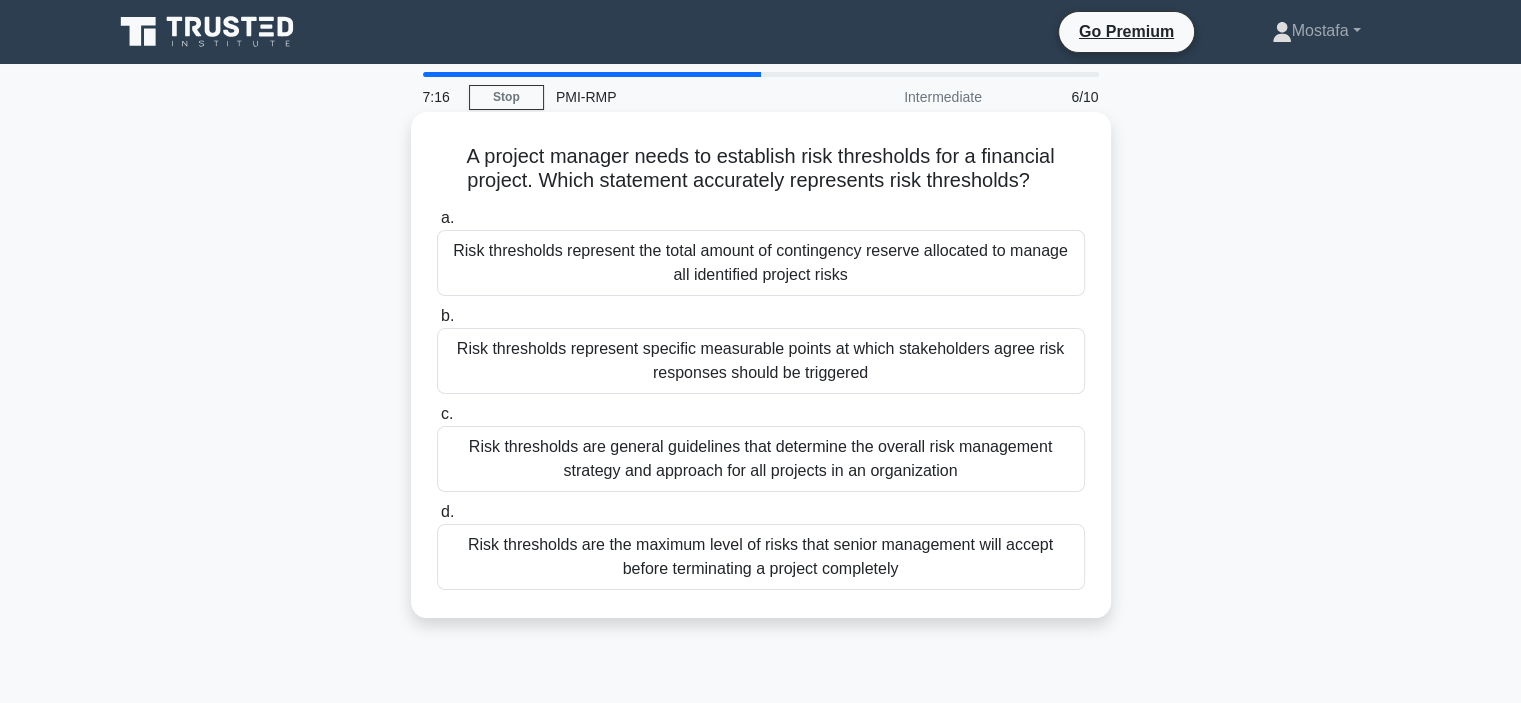 click on "Risk thresholds represent specific measurable points at which stakeholders agree risk responses should be triggered" at bounding box center [761, 361] 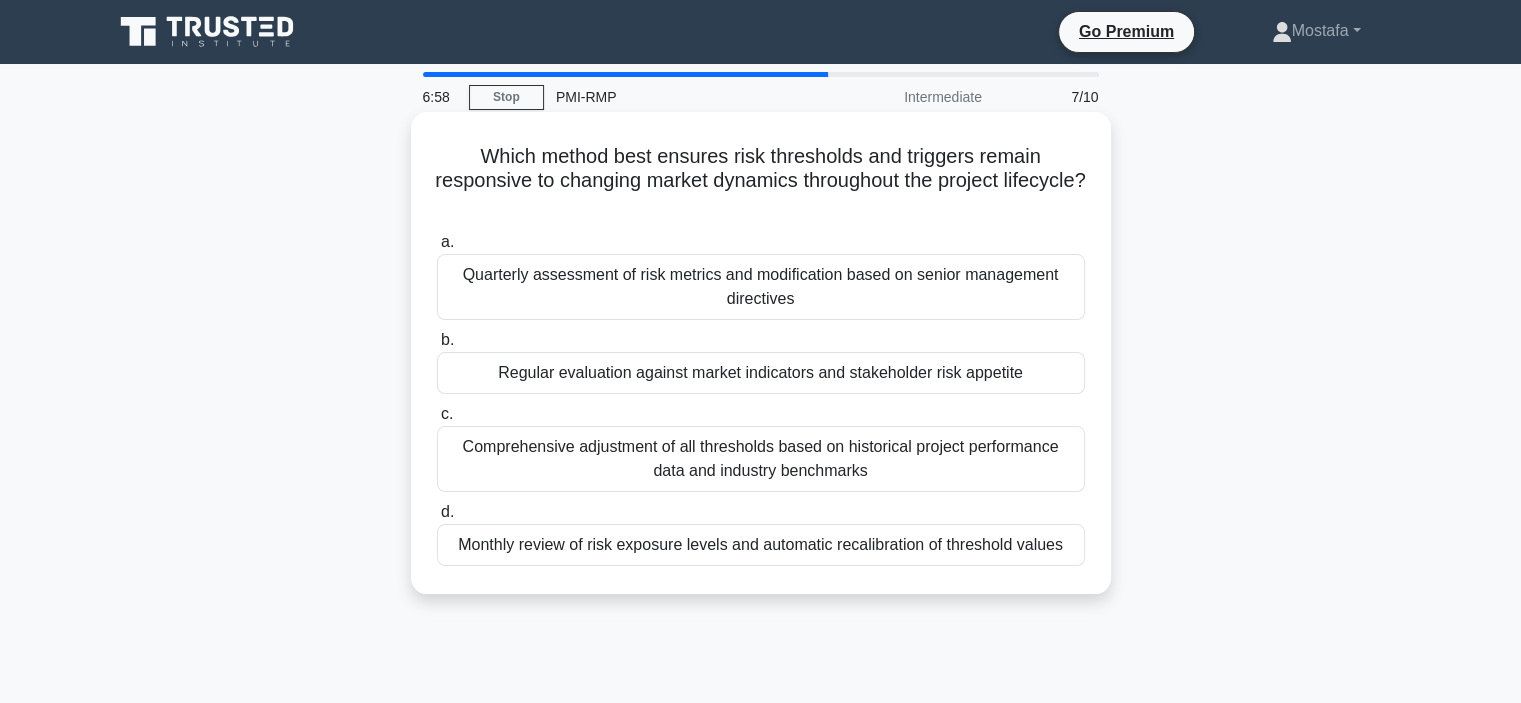 click on "Regular evaluation against market indicators and stakeholder risk appetite" at bounding box center [761, 373] 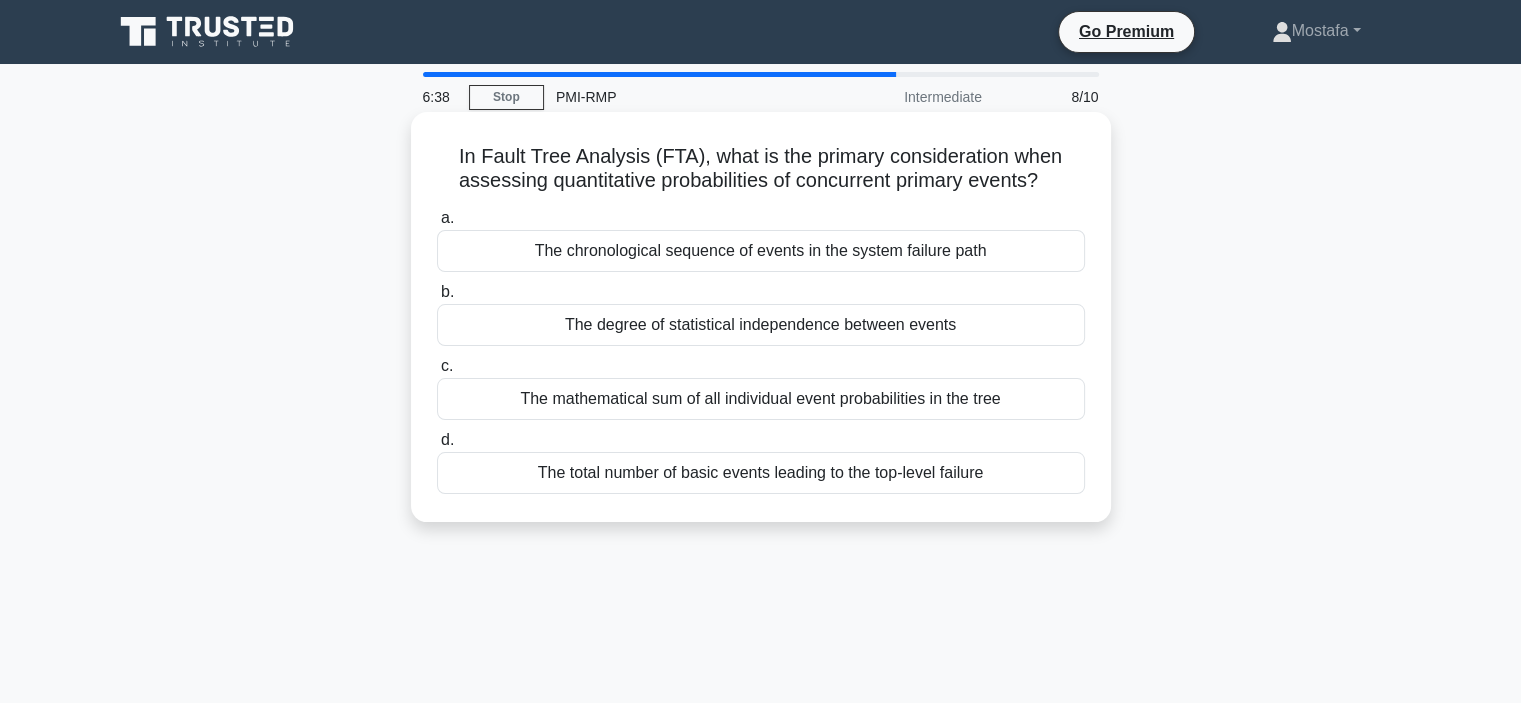 click on "The mathematical sum of all individual event probabilities in the tree" at bounding box center (761, 399) 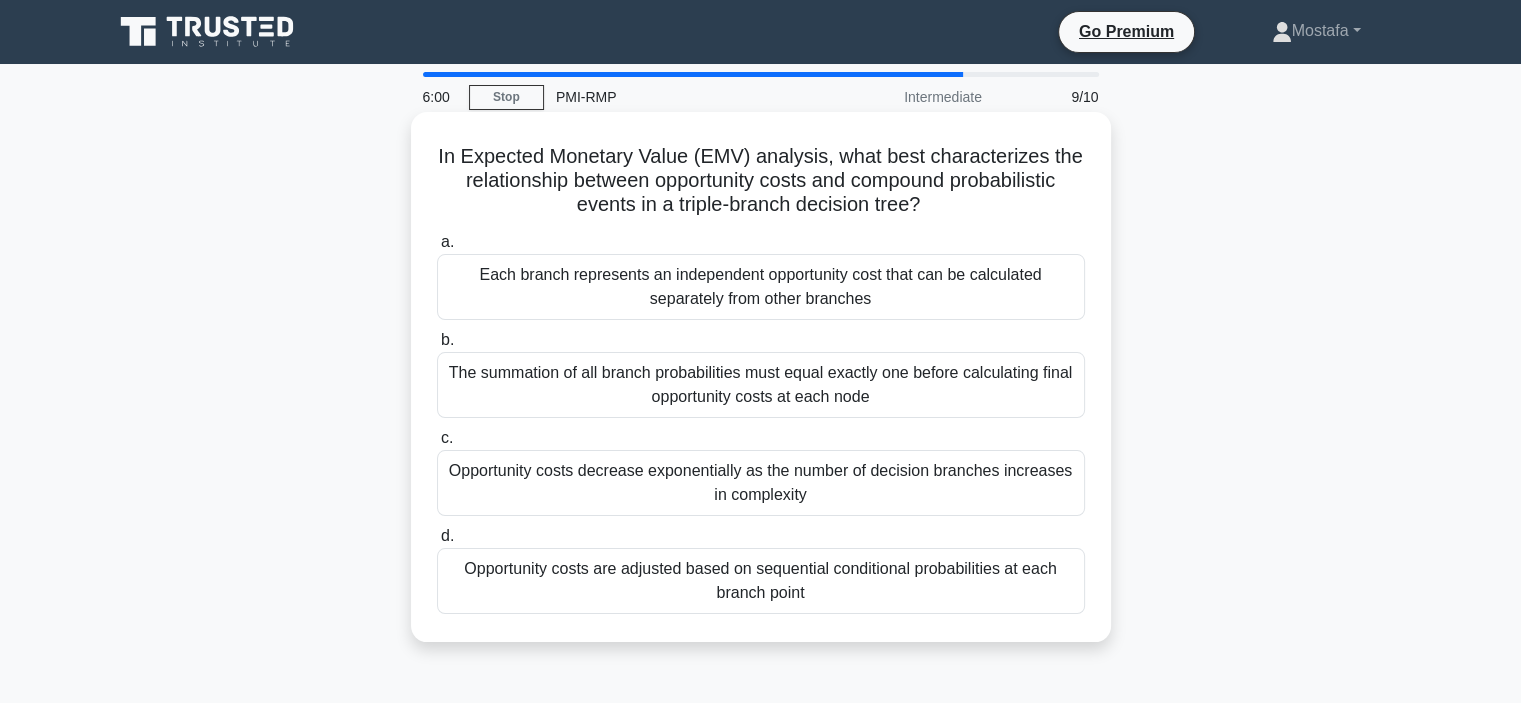 click on "Opportunity costs are adjusted based on sequential conditional probabilities at each branch point" at bounding box center [761, 581] 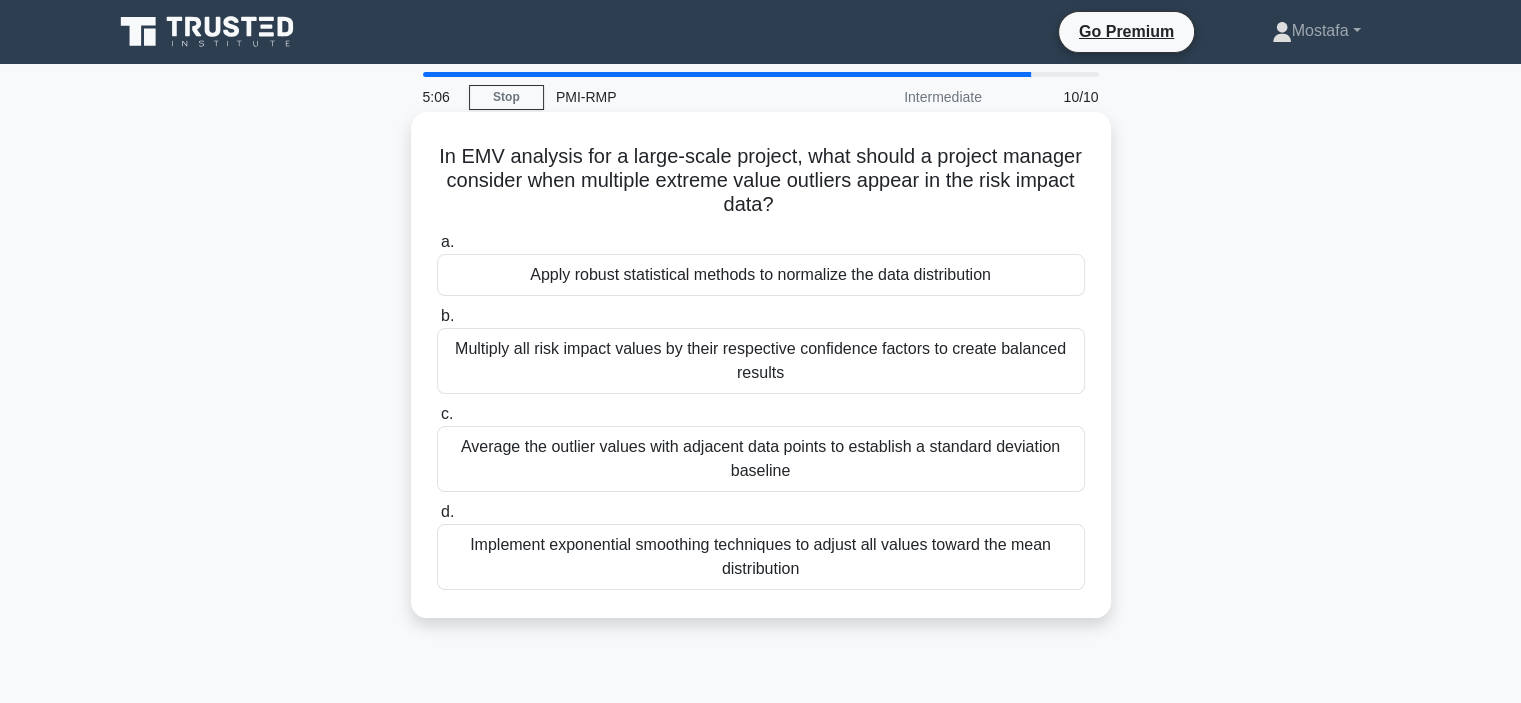 click on "Apply robust statistical methods to normalize the data distribution" at bounding box center [761, 275] 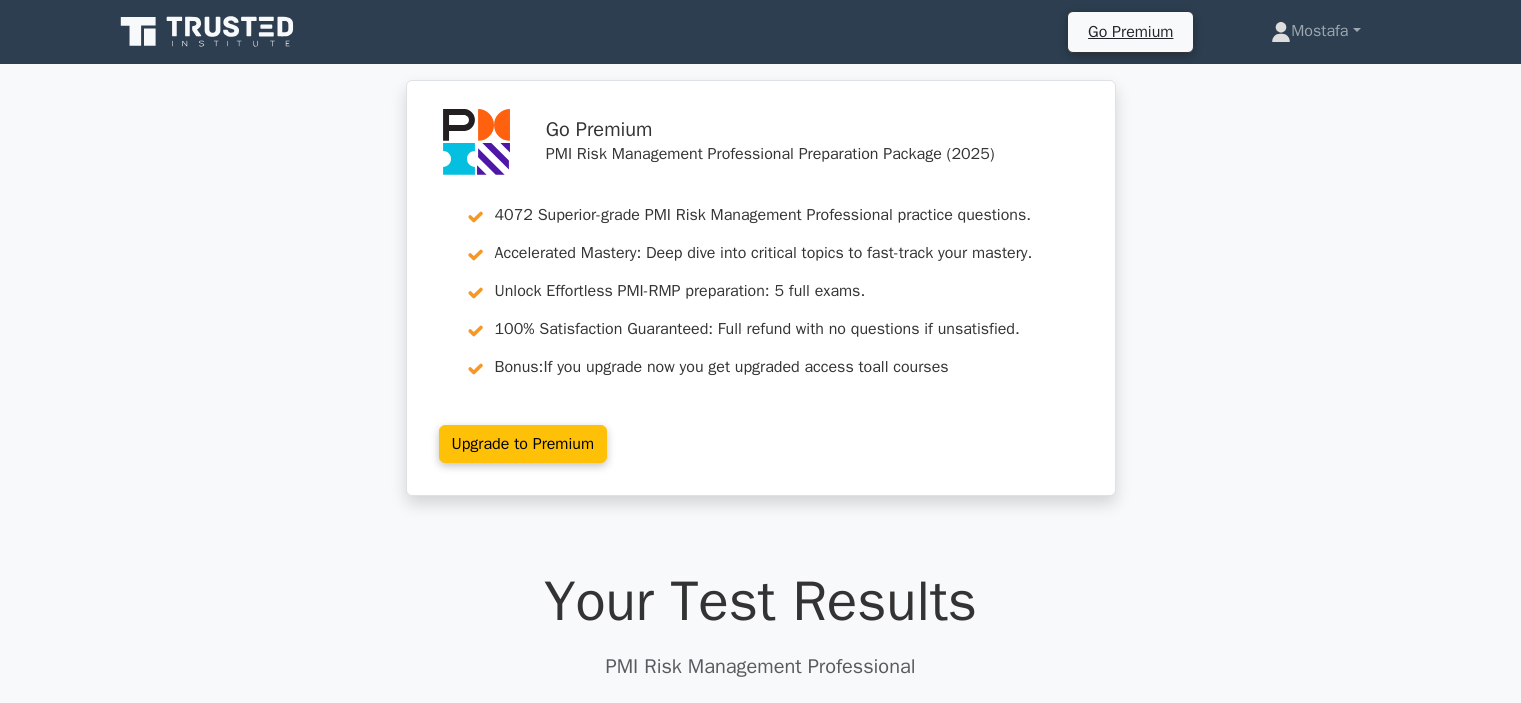 scroll, scrollTop: 0, scrollLeft: 0, axis: both 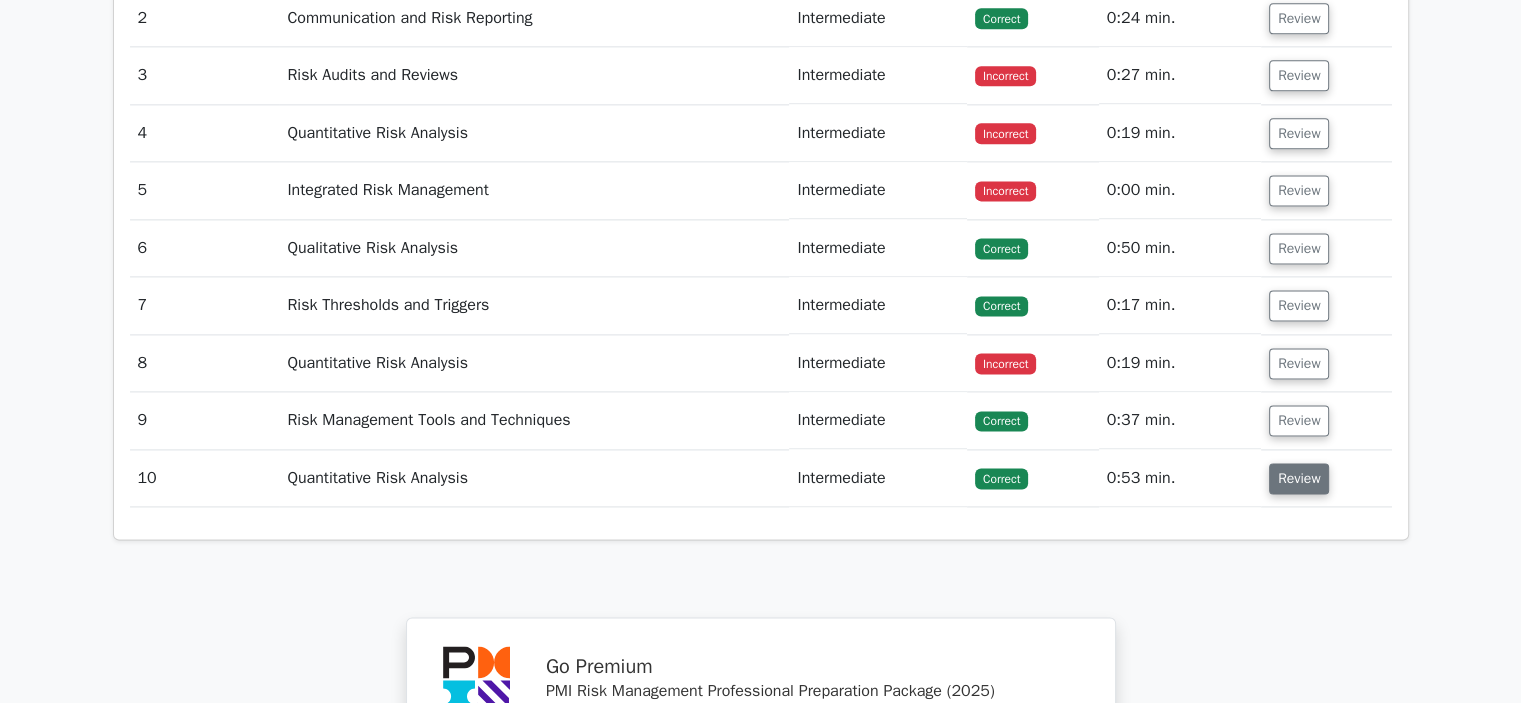 click on "Review" at bounding box center [1299, 478] 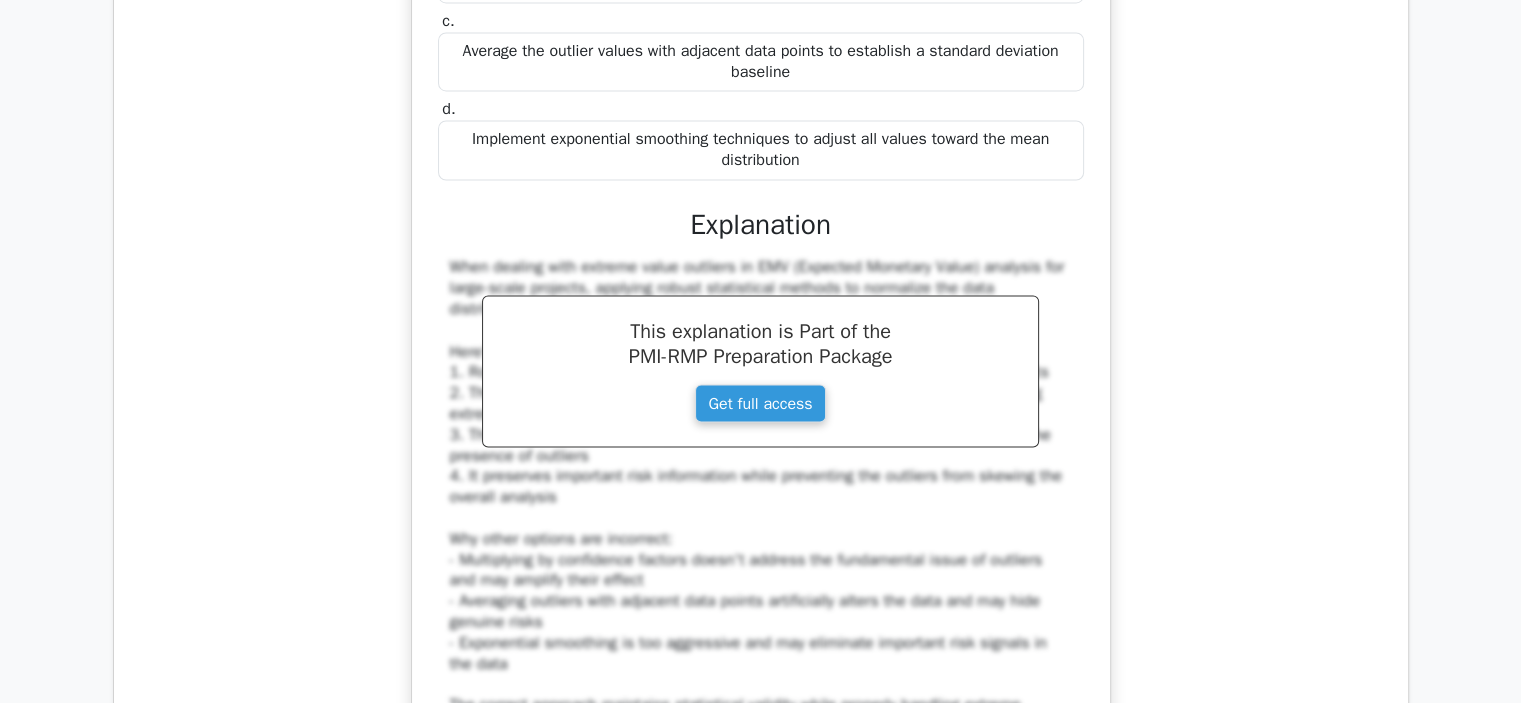 scroll, scrollTop: 3500, scrollLeft: 0, axis: vertical 